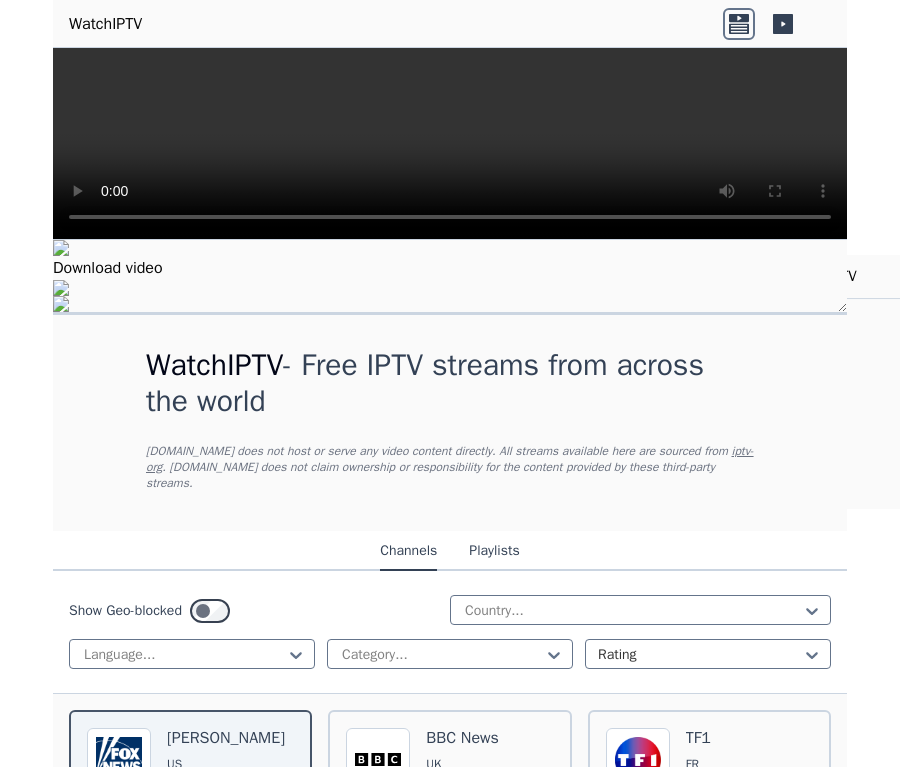 scroll, scrollTop: 0, scrollLeft: 0, axis: both 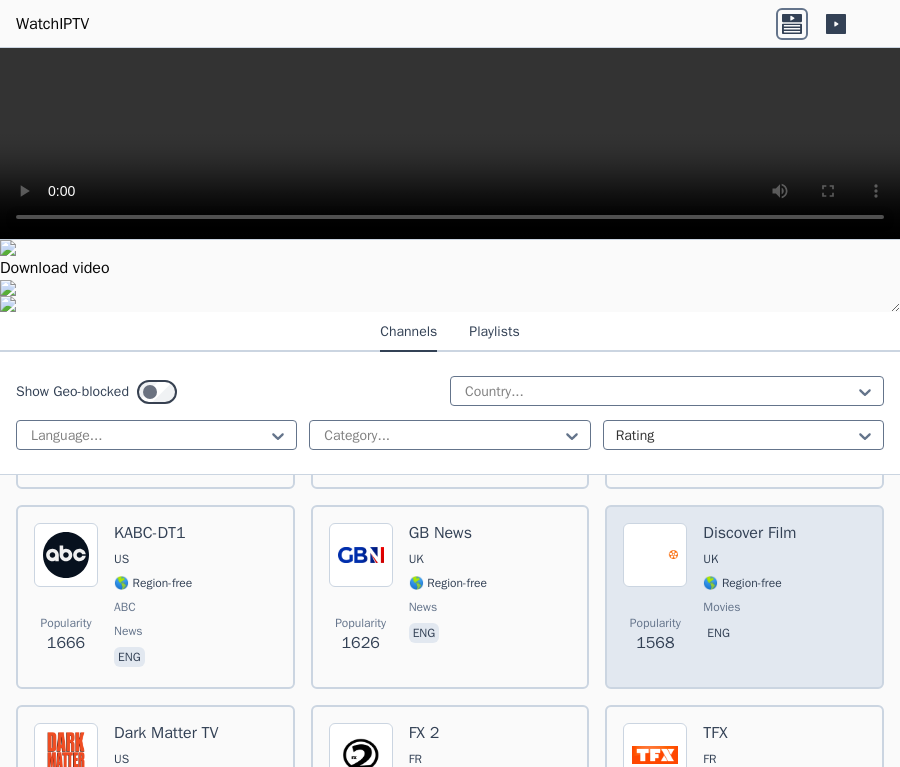 click on "movies" at bounding box center [749, 607] 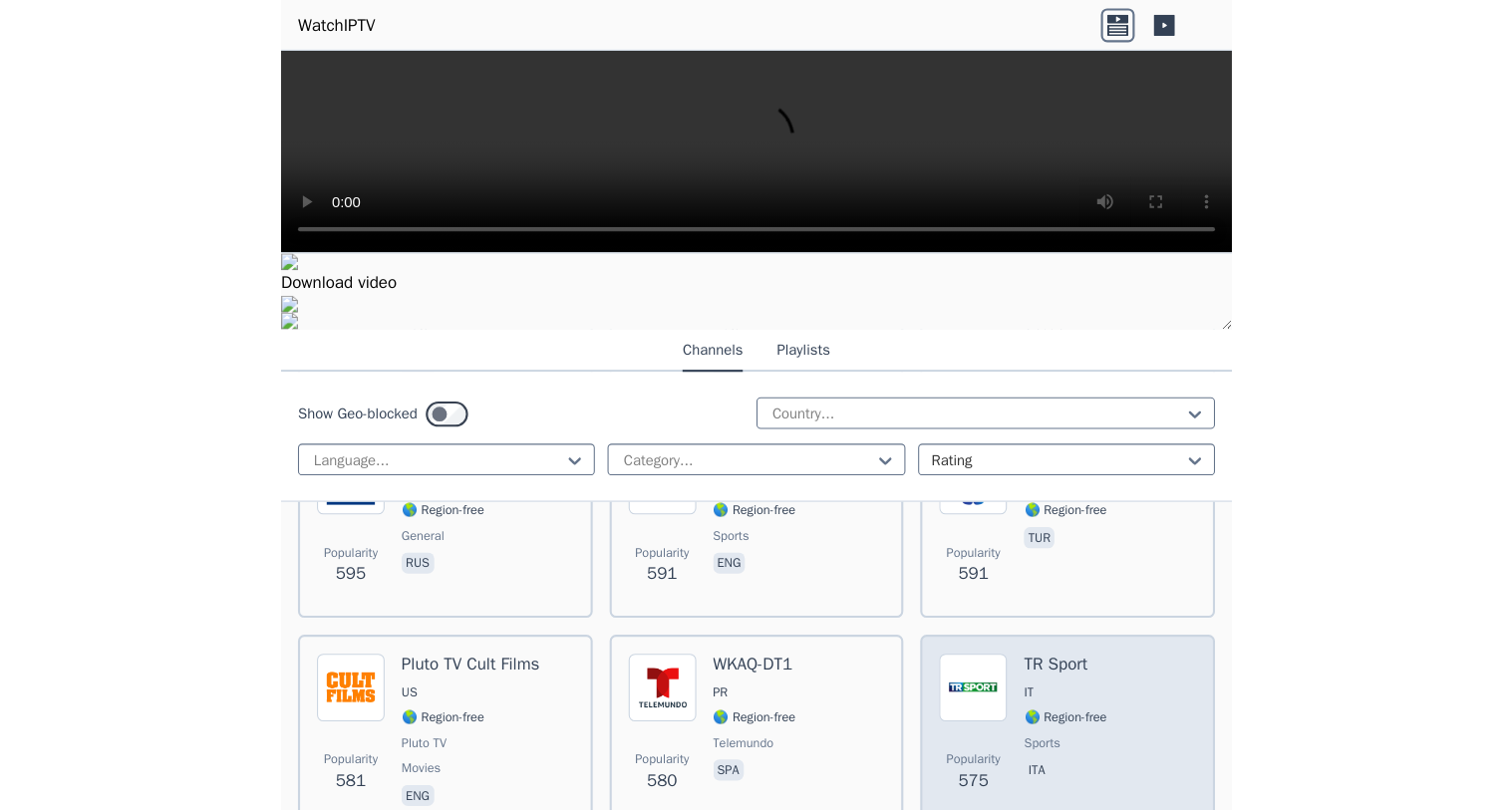 scroll, scrollTop: 6789, scrollLeft: 0, axis: vertical 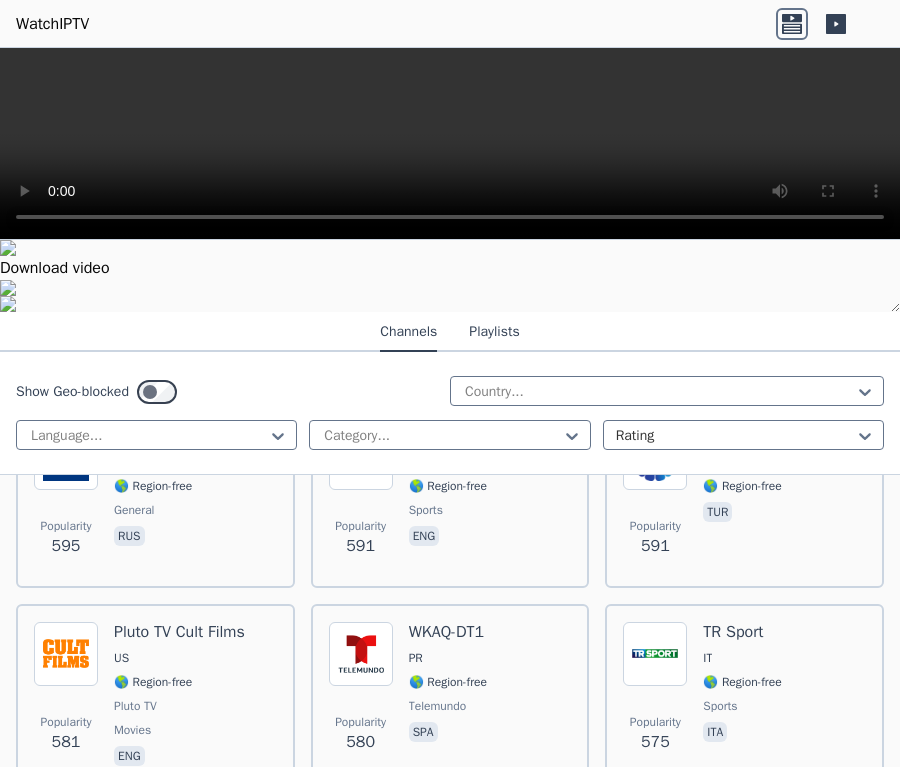 click on "Magic Kids" at bounding box center (448, 832) 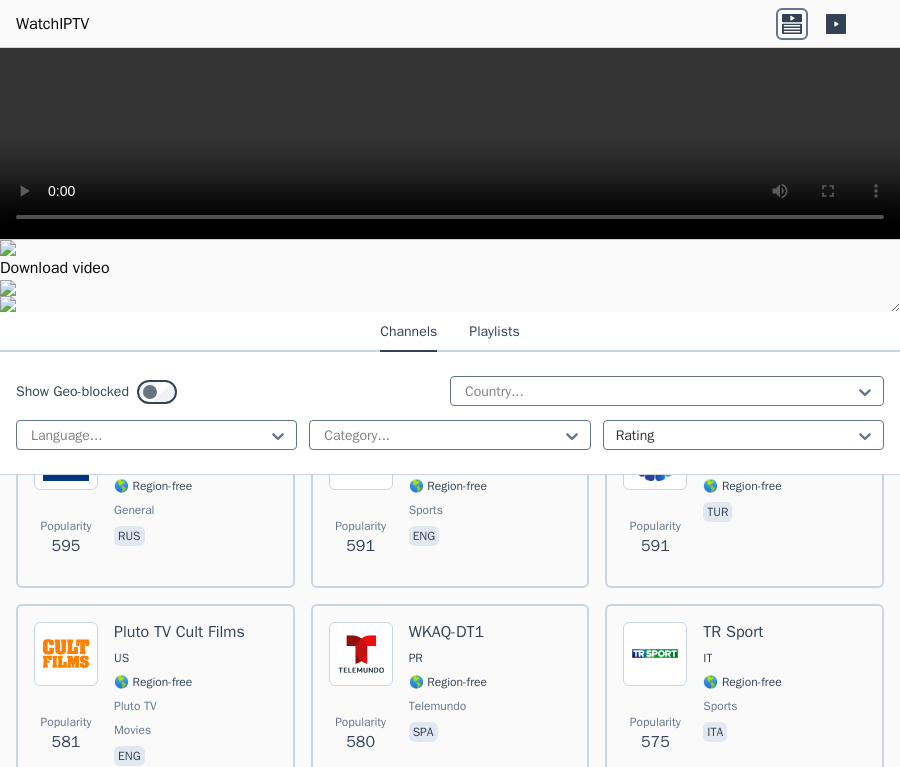 scroll, scrollTop: 4244, scrollLeft: 0, axis: vertical 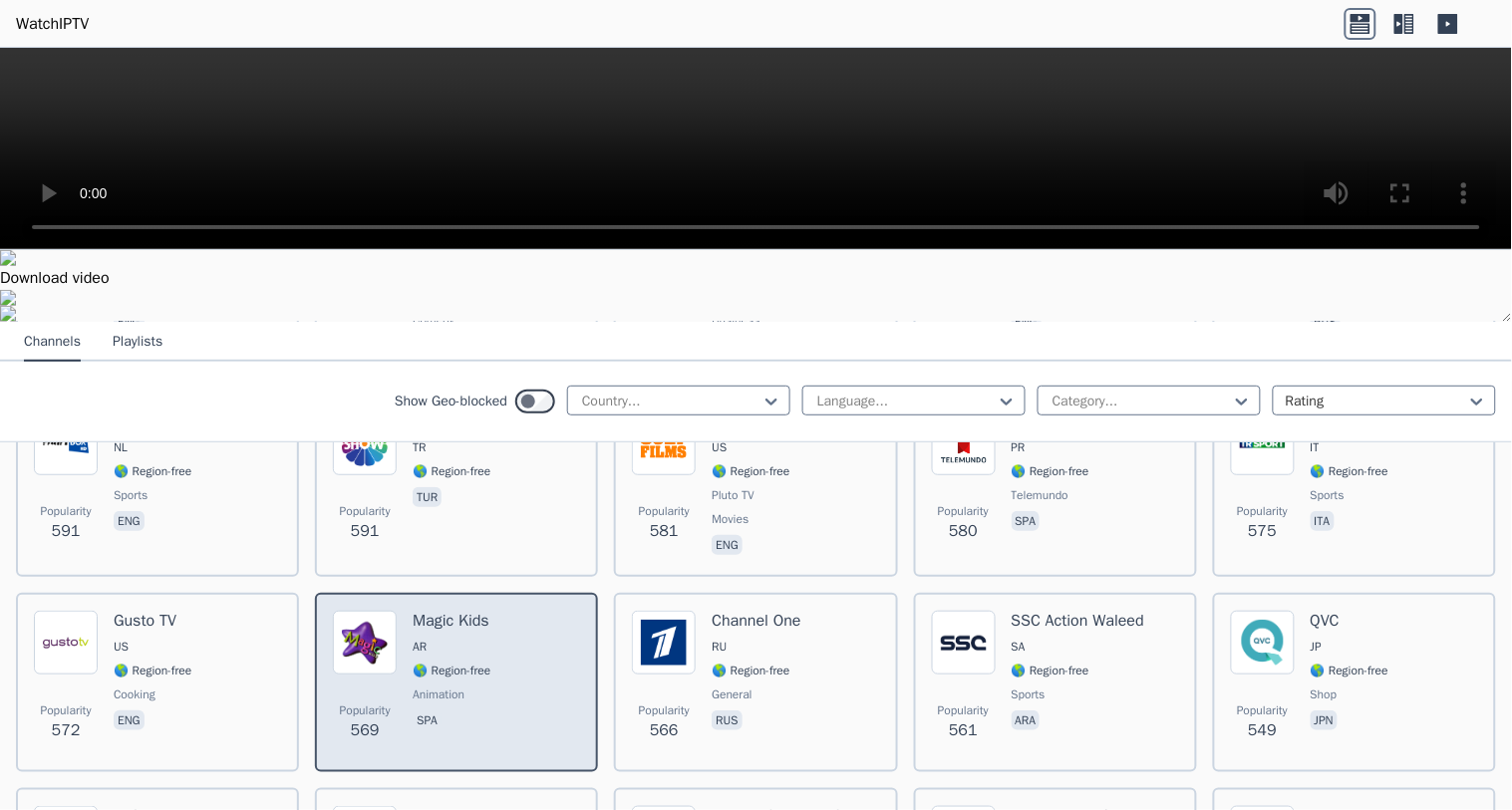 click at bounding box center [365, 643] 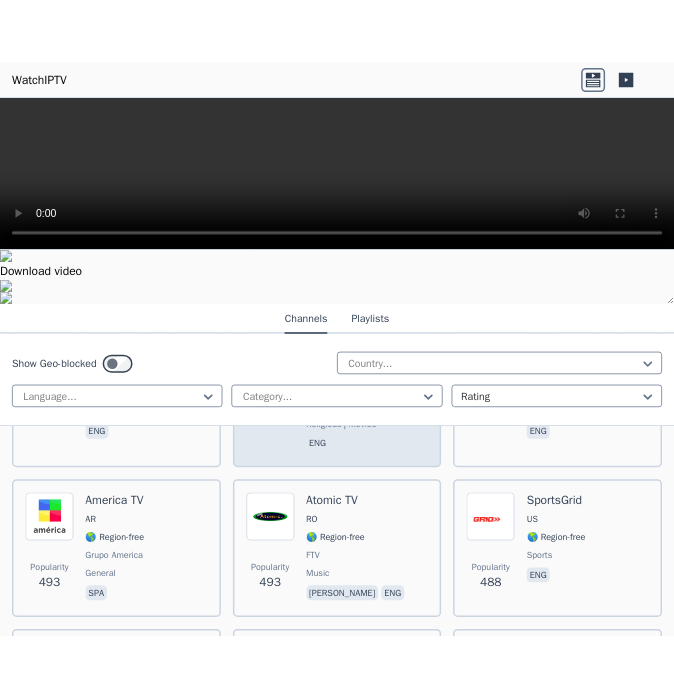 scroll, scrollTop: 8444, scrollLeft: 0, axis: vertical 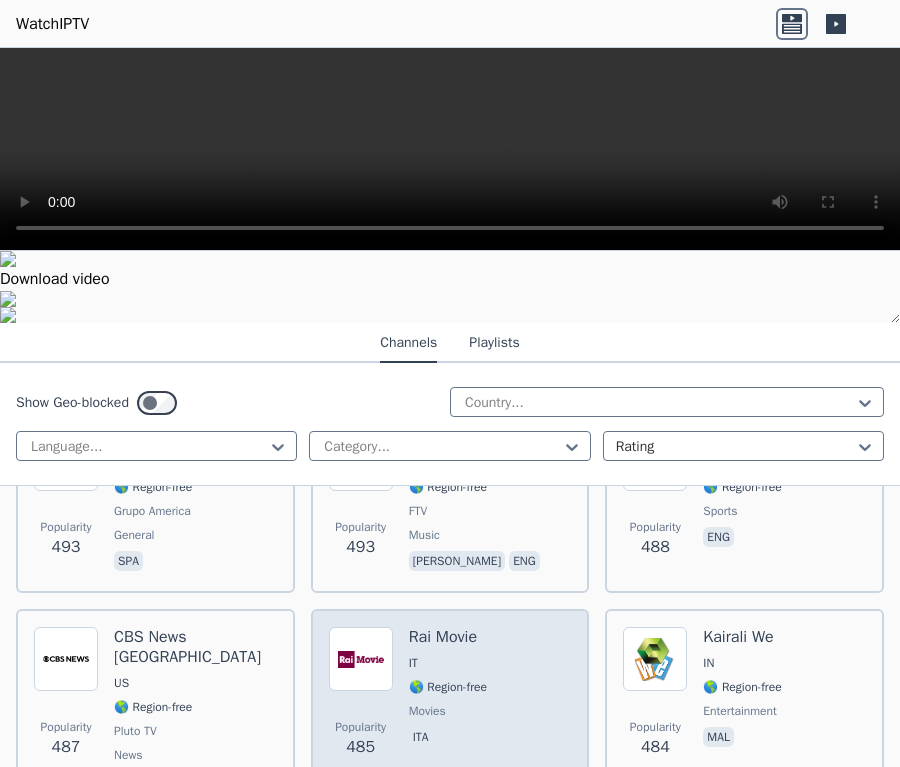 click on "Popularity 485 Rai Movie IT 🌎 Region-free movies ita" at bounding box center [450, 711] 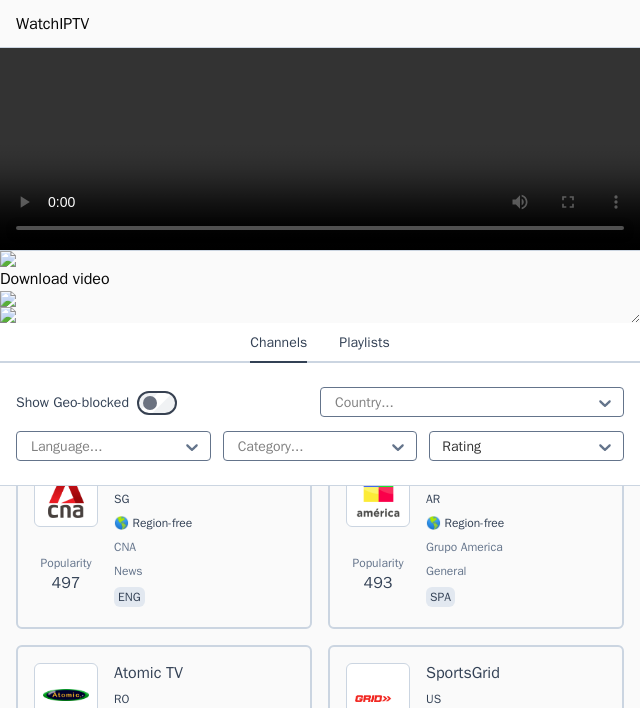 scroll, scrollTop: 12347, scrollLeft: 0, axis: vertical 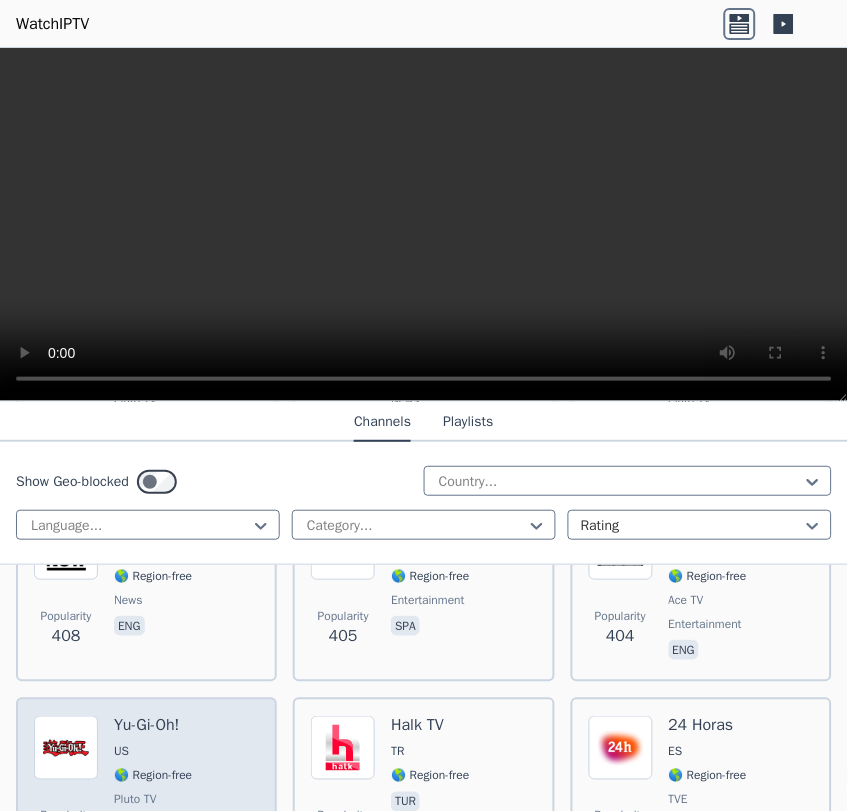 click on "🌎 Region-free" at bounding box center (153, 776) 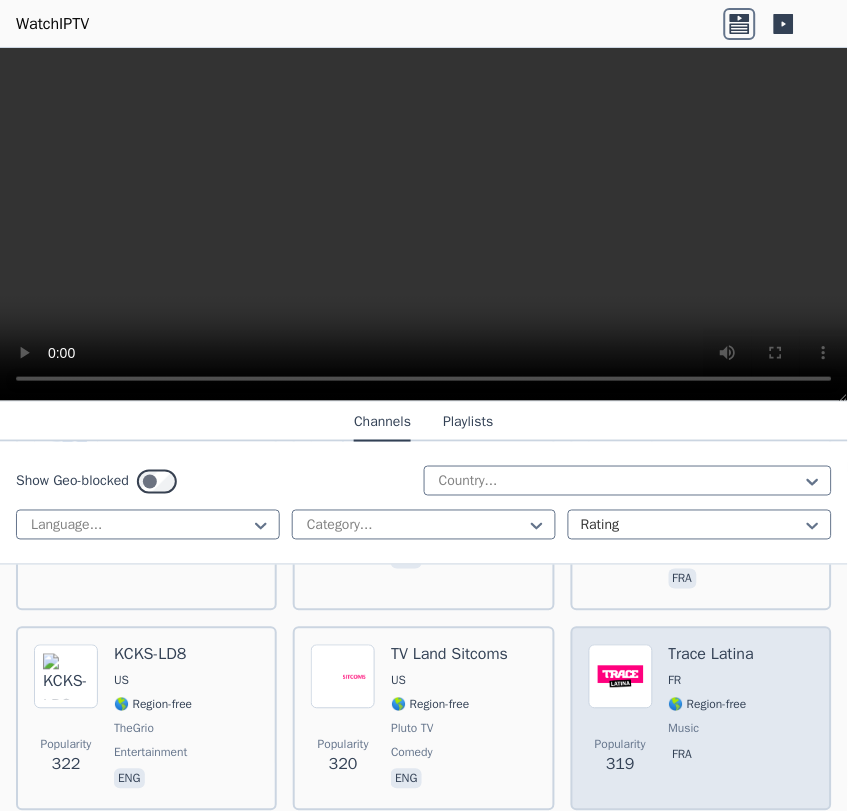 scroll, scrollTop: 13630, scrollLeft: 0, axis: vertical 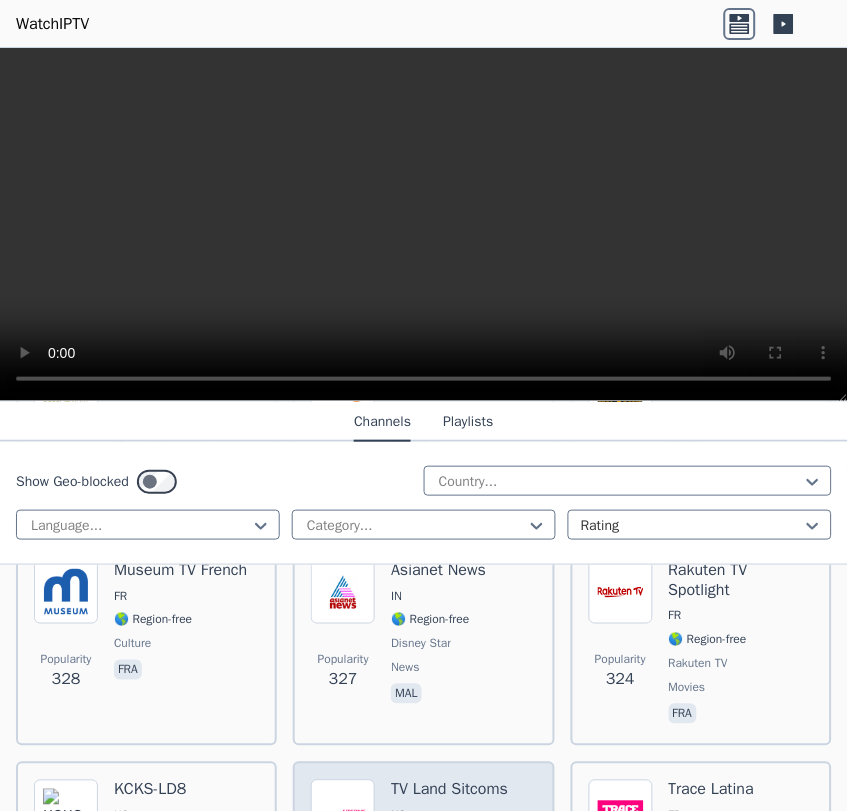 click on "🌎 Region-free" at bounding box center (430, 840) 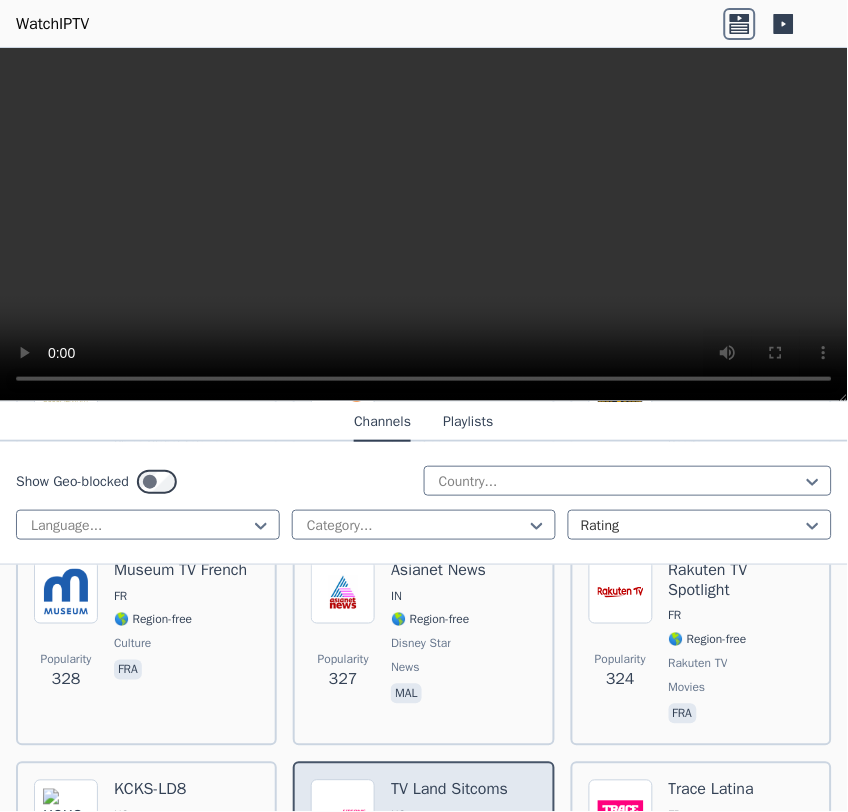 click on "🌎 Region-free" at bounding box center [430, 840] 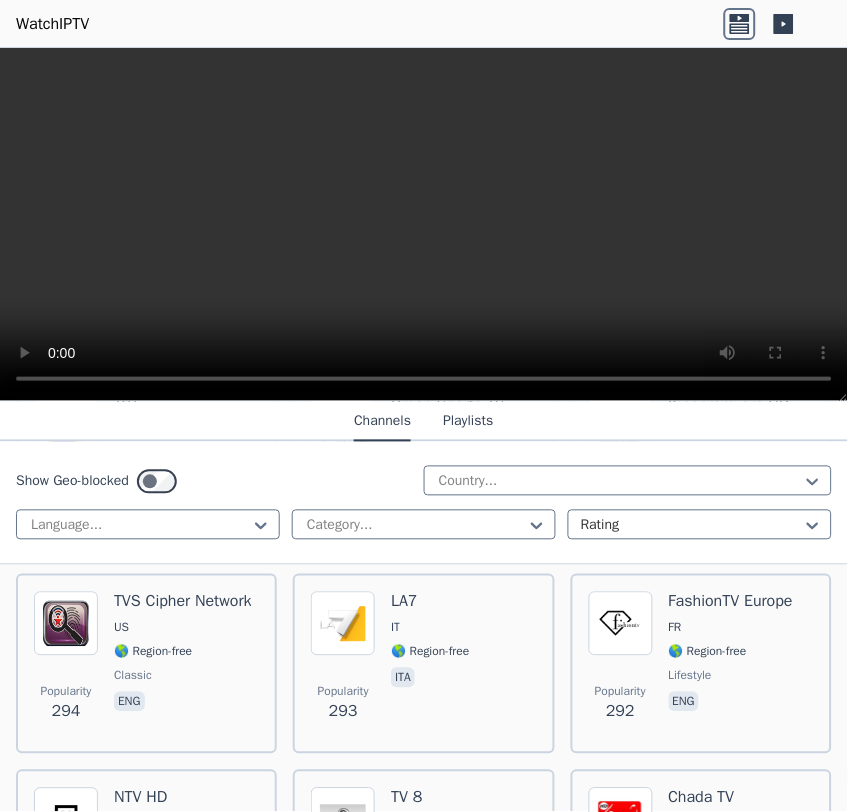 scroll, scrollTop: 15111, scrollLeft: 0, axis: vertical 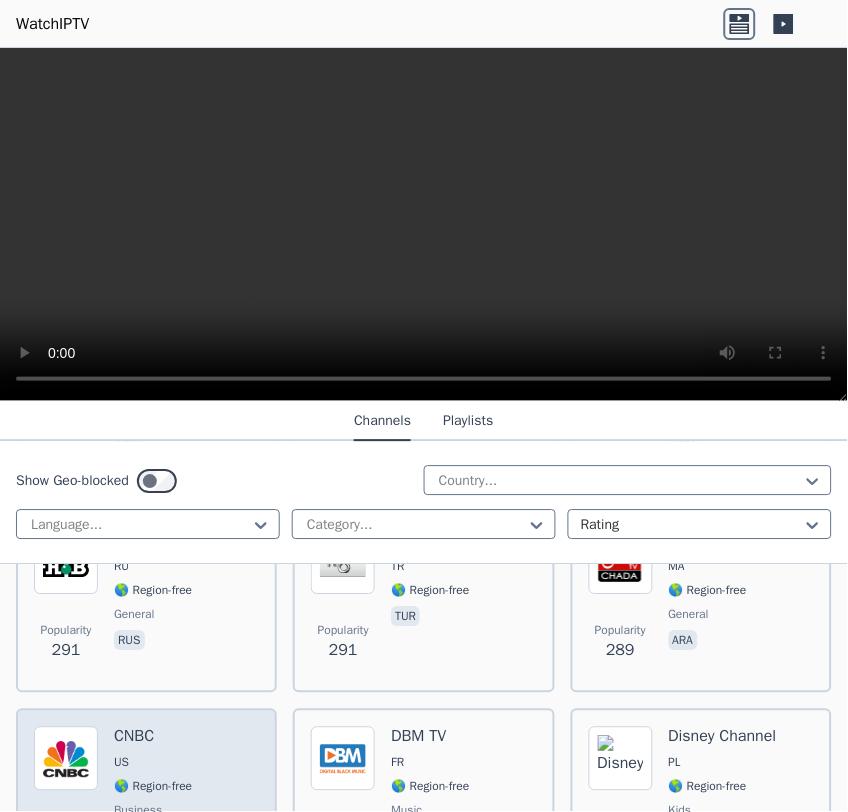 click on "🌎 Region-free" at bounding box center (153, 787) 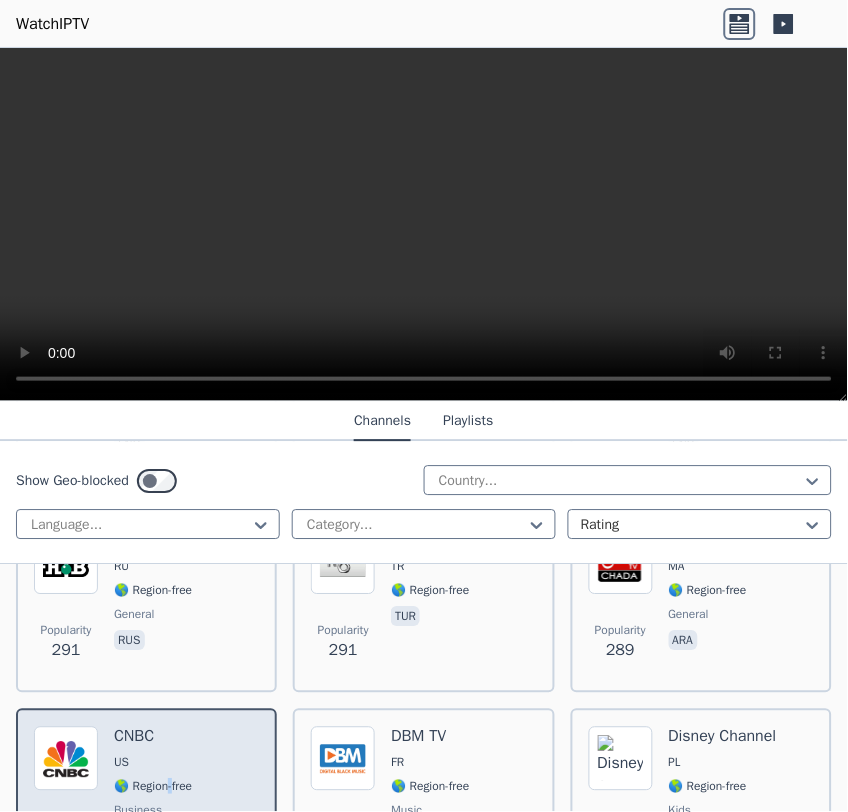 click on "🌎 Region-free" at bounding box center (153, 787) 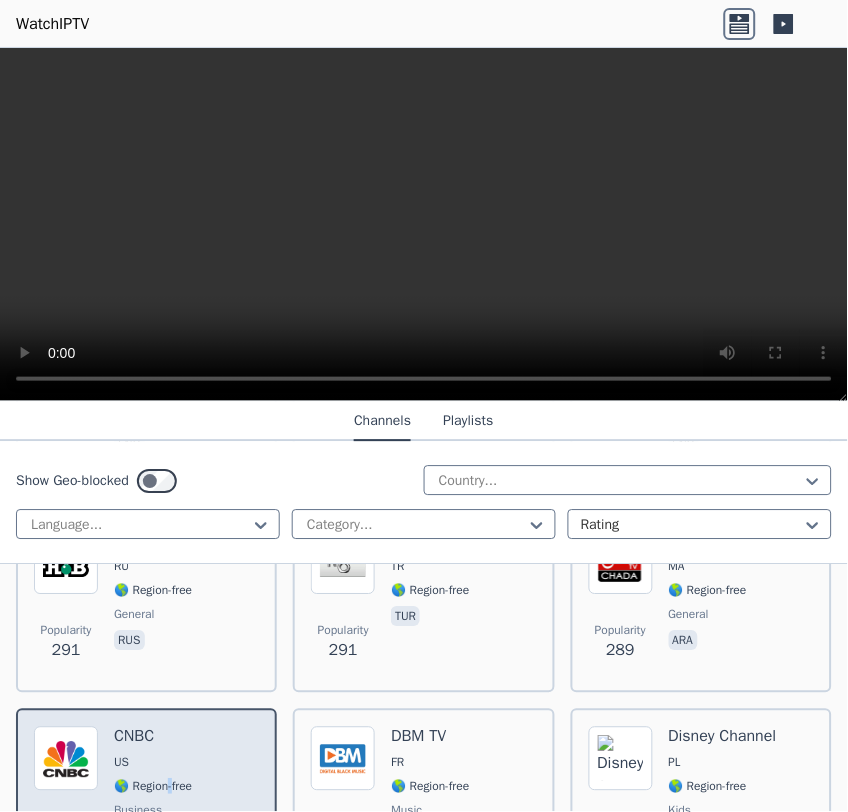 drag, startPoint x: 168, startPoint y: 607, endPoint x: 96, endPoint y: 578, distance: 77.62087 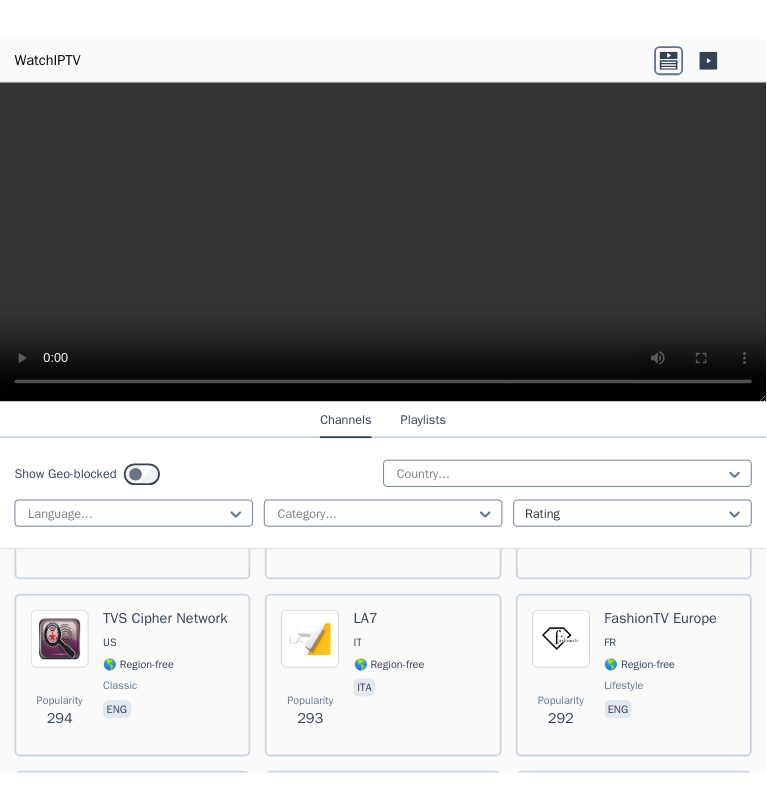 scroll, scrollTop: 14963, scrollLeft: 0, axis: vertical 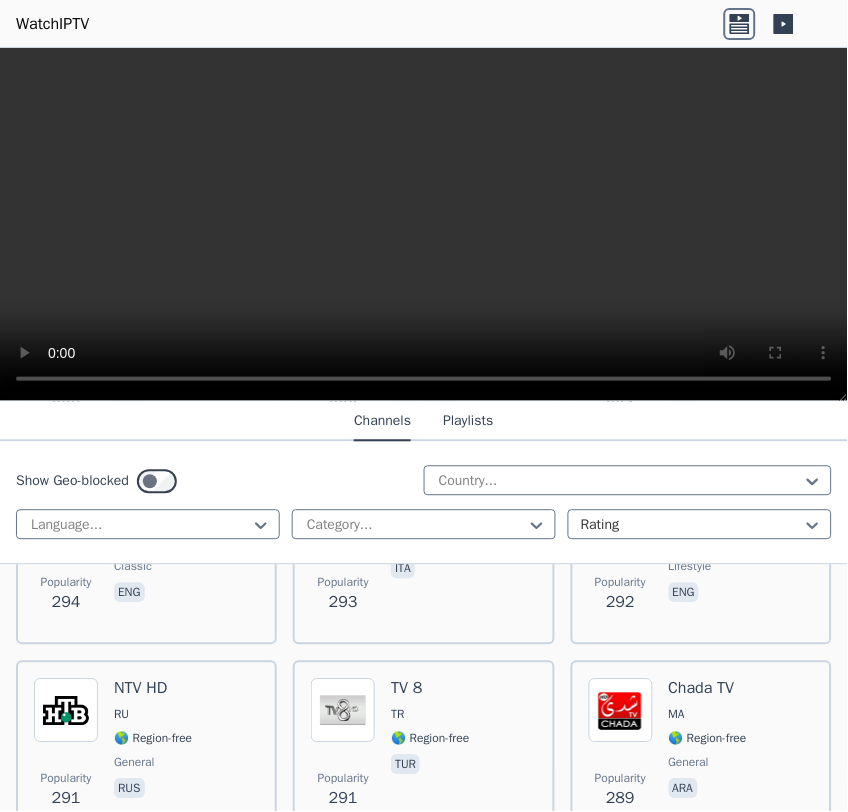 click on "CNBC US 🌎 Region-free business eng" at bounding box center (153, 947) 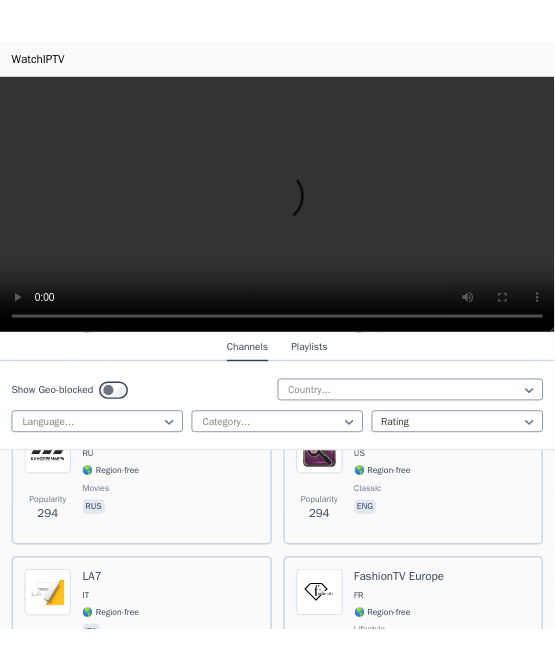 scroll, scrollTop: 14983, scrollLeft: 0, axis: vertical 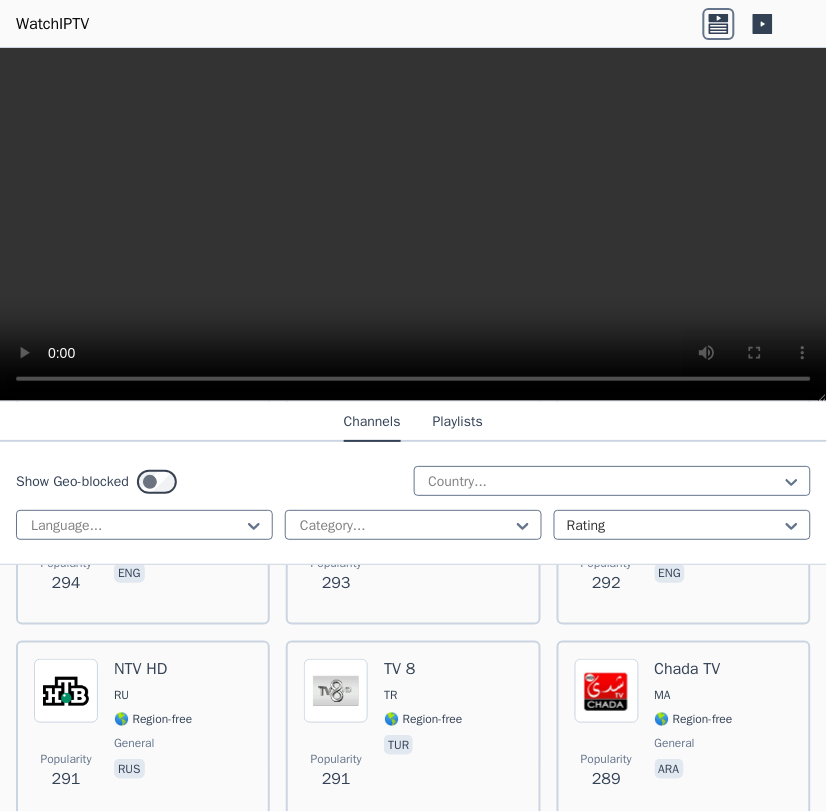 click at bounding box center (607, 887) 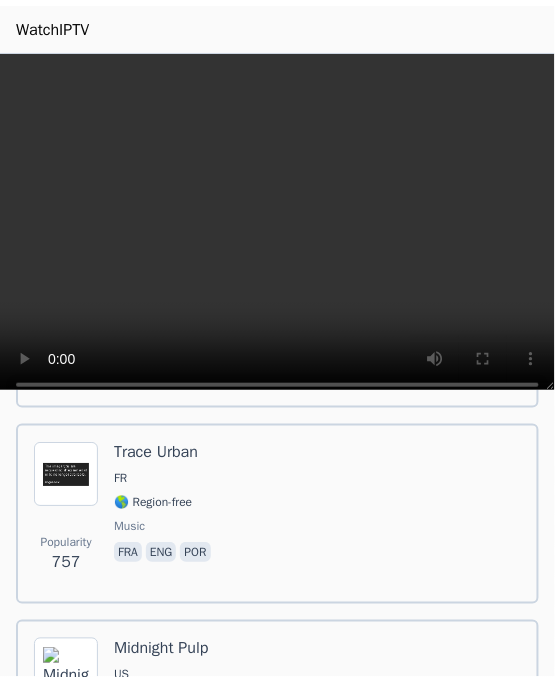 scroll, scrollTop: 43323, scrollLeft: 0, axis: vertical 